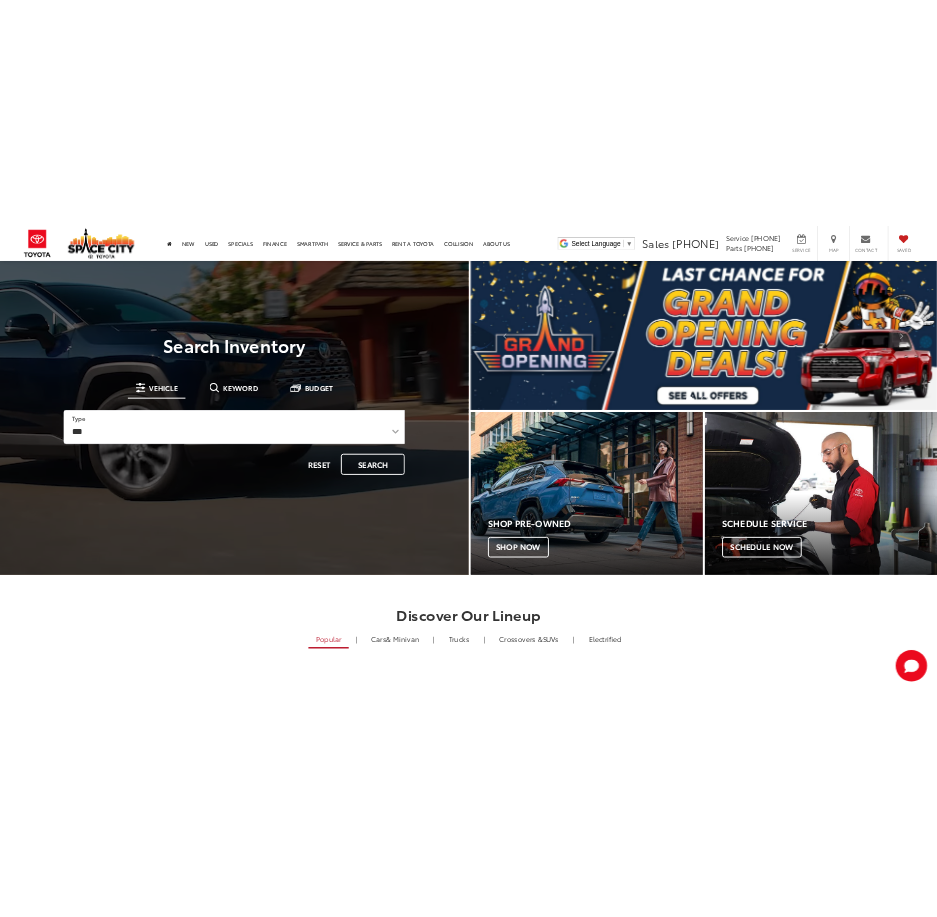 scroll, scrollTop: 0, scrollLeft: 0, axis: both 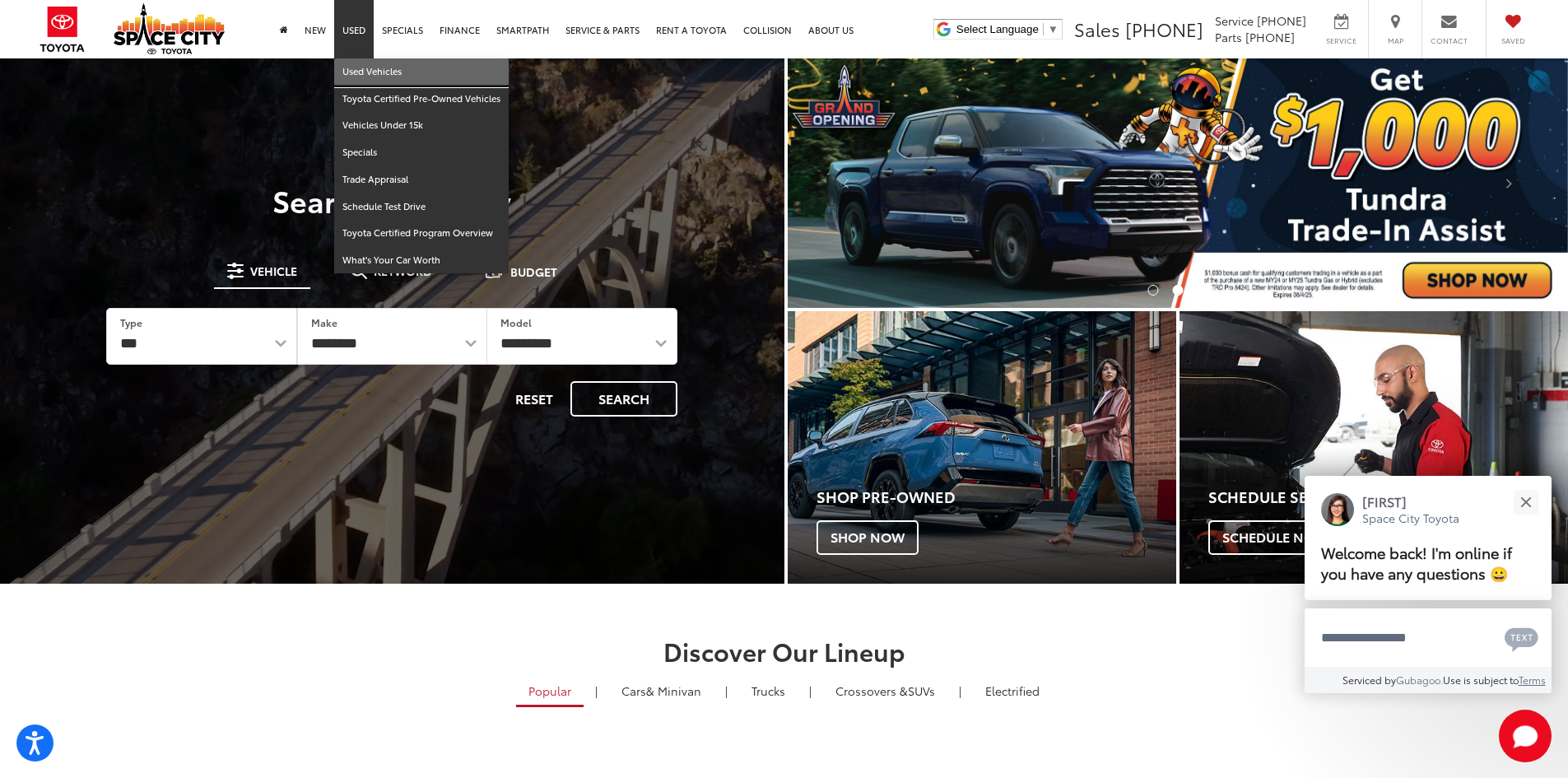 click on "Used Vehicles" at bounding box center [421, 72] 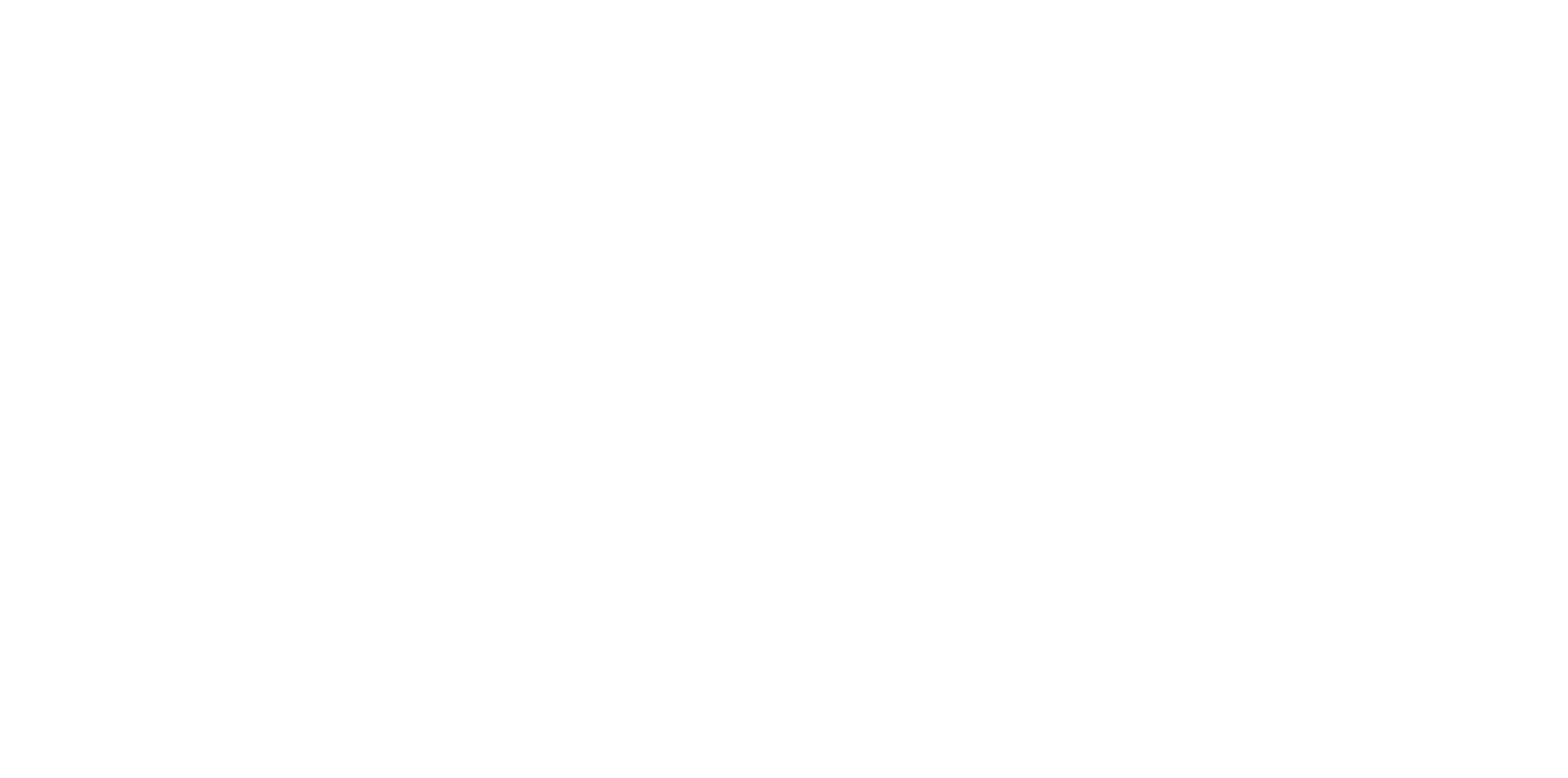 scroll, scrollTop: 0, scrollLeft: 0, axis: both 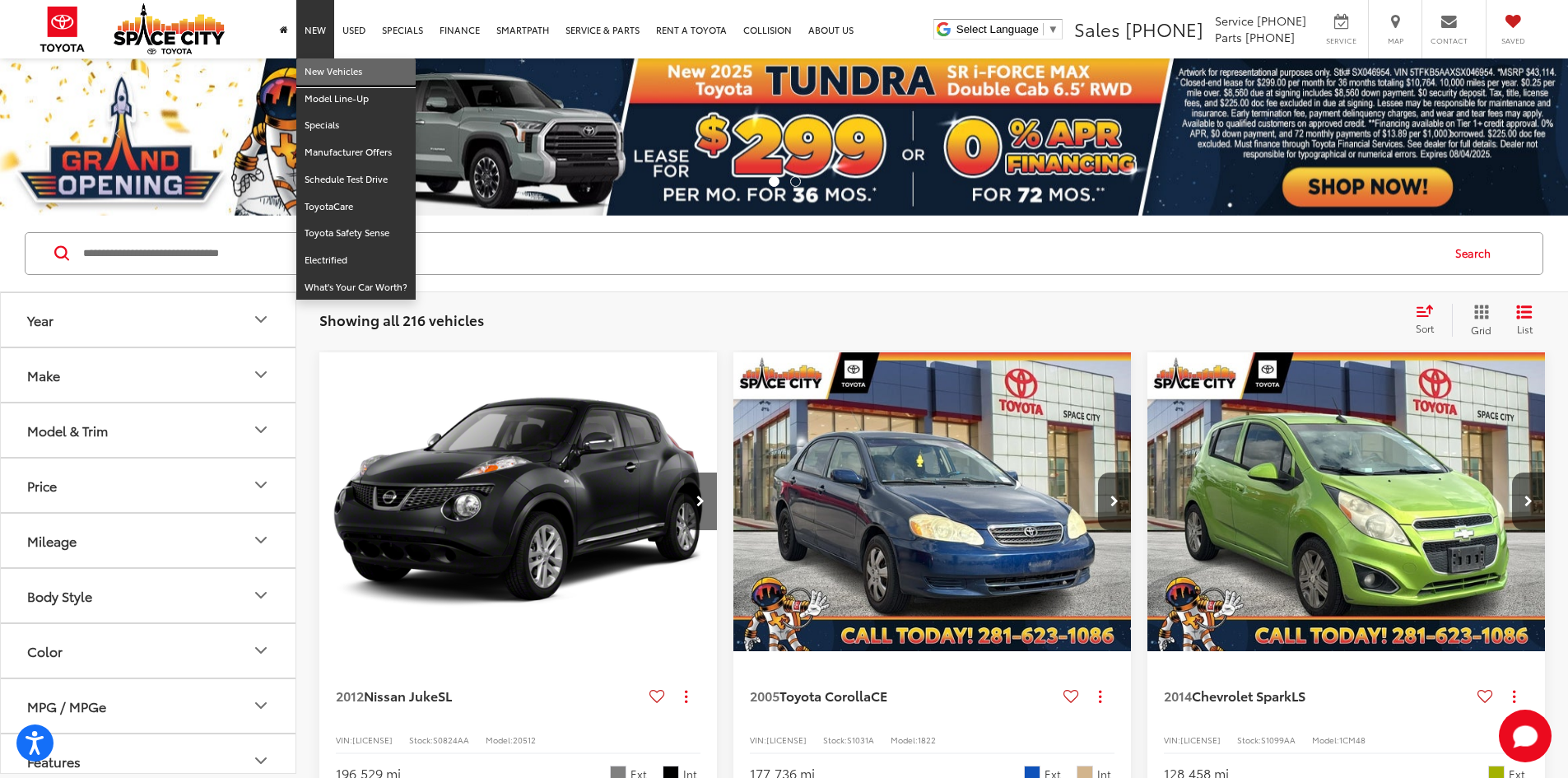 click on "New Vehicles" at bounding box center [356, 72] 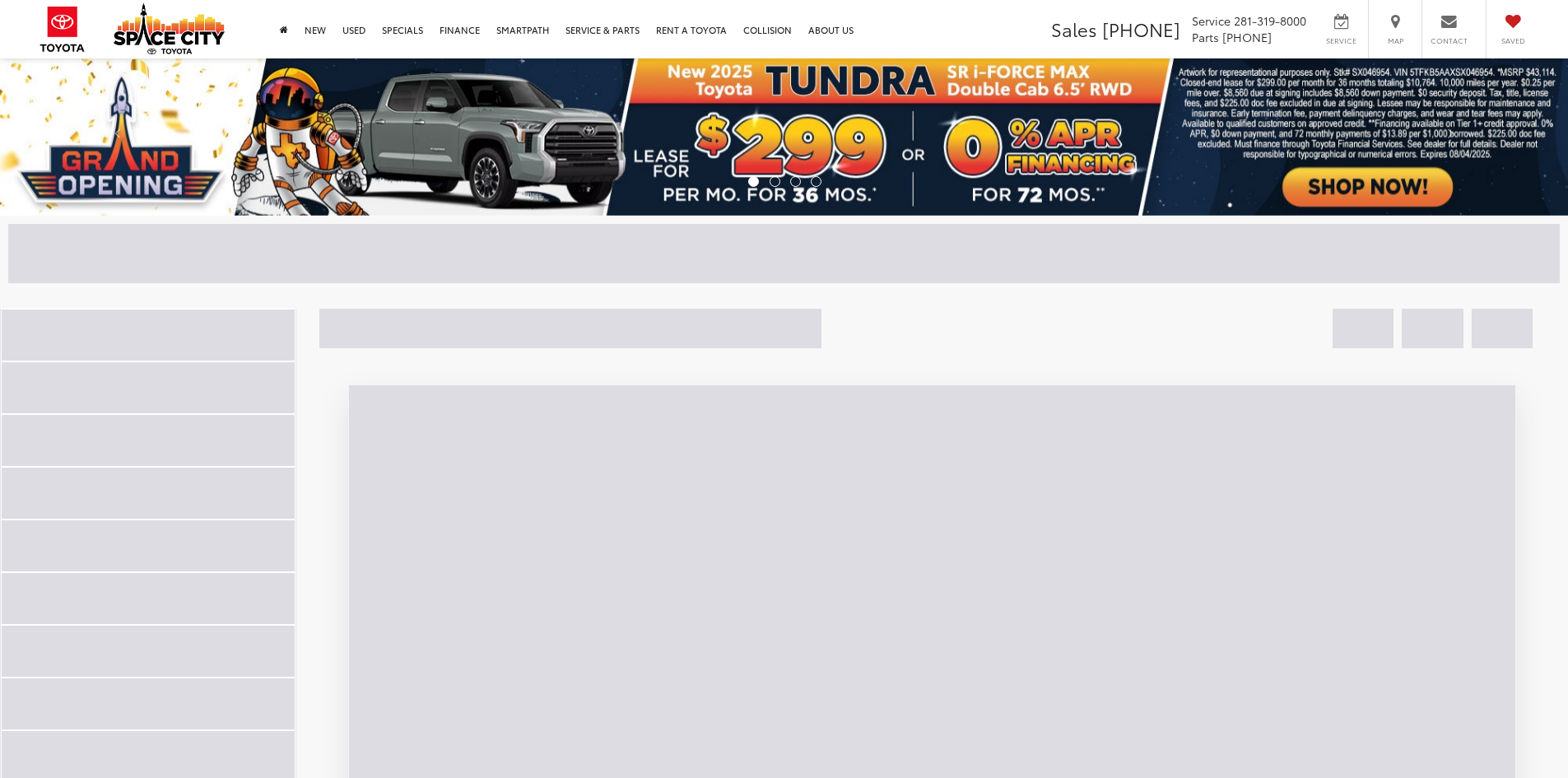 scroll, scrollTop: 0, scrollLeft: 0, axis: both 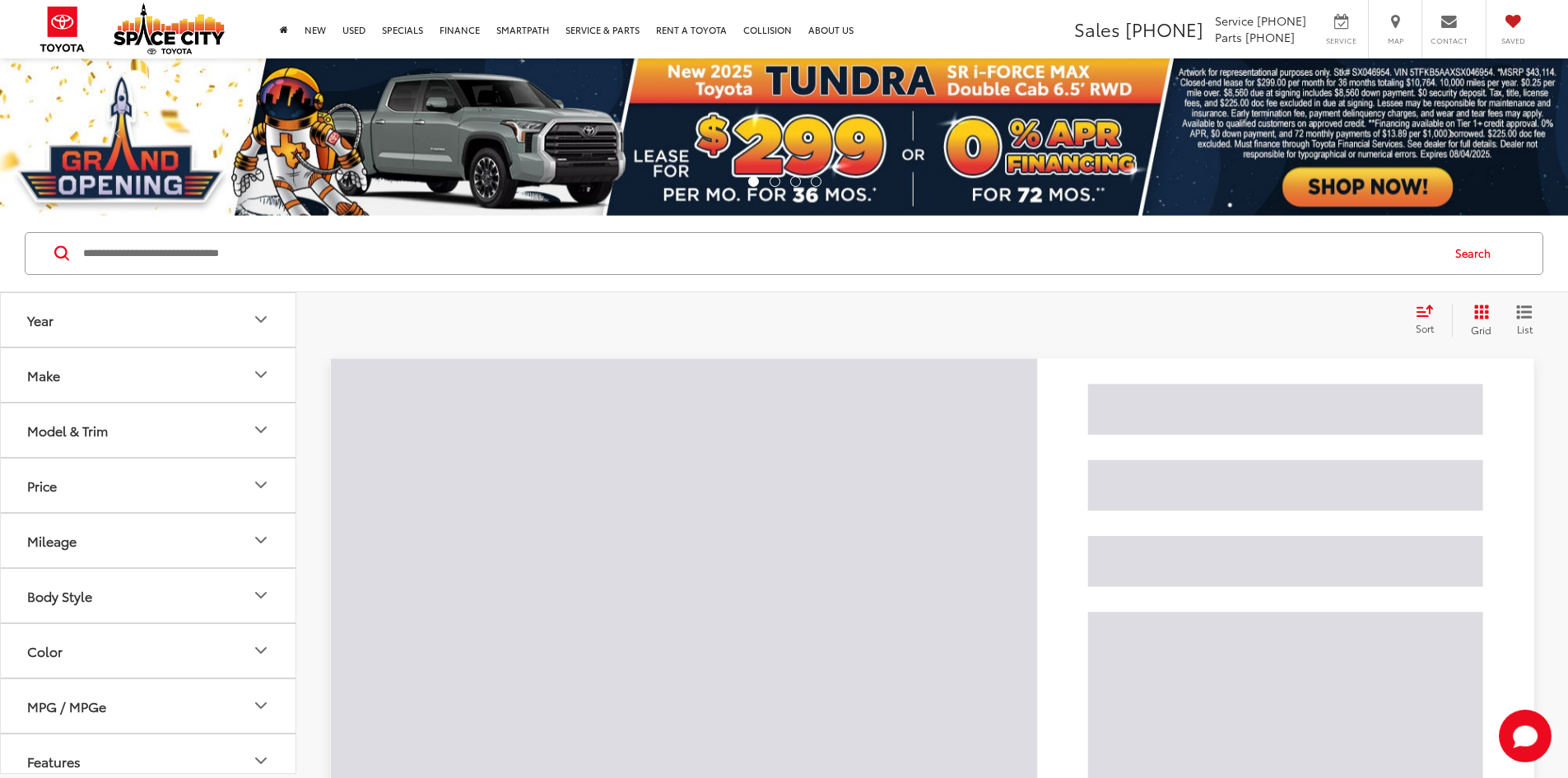 click at bounding box center [761, 254] 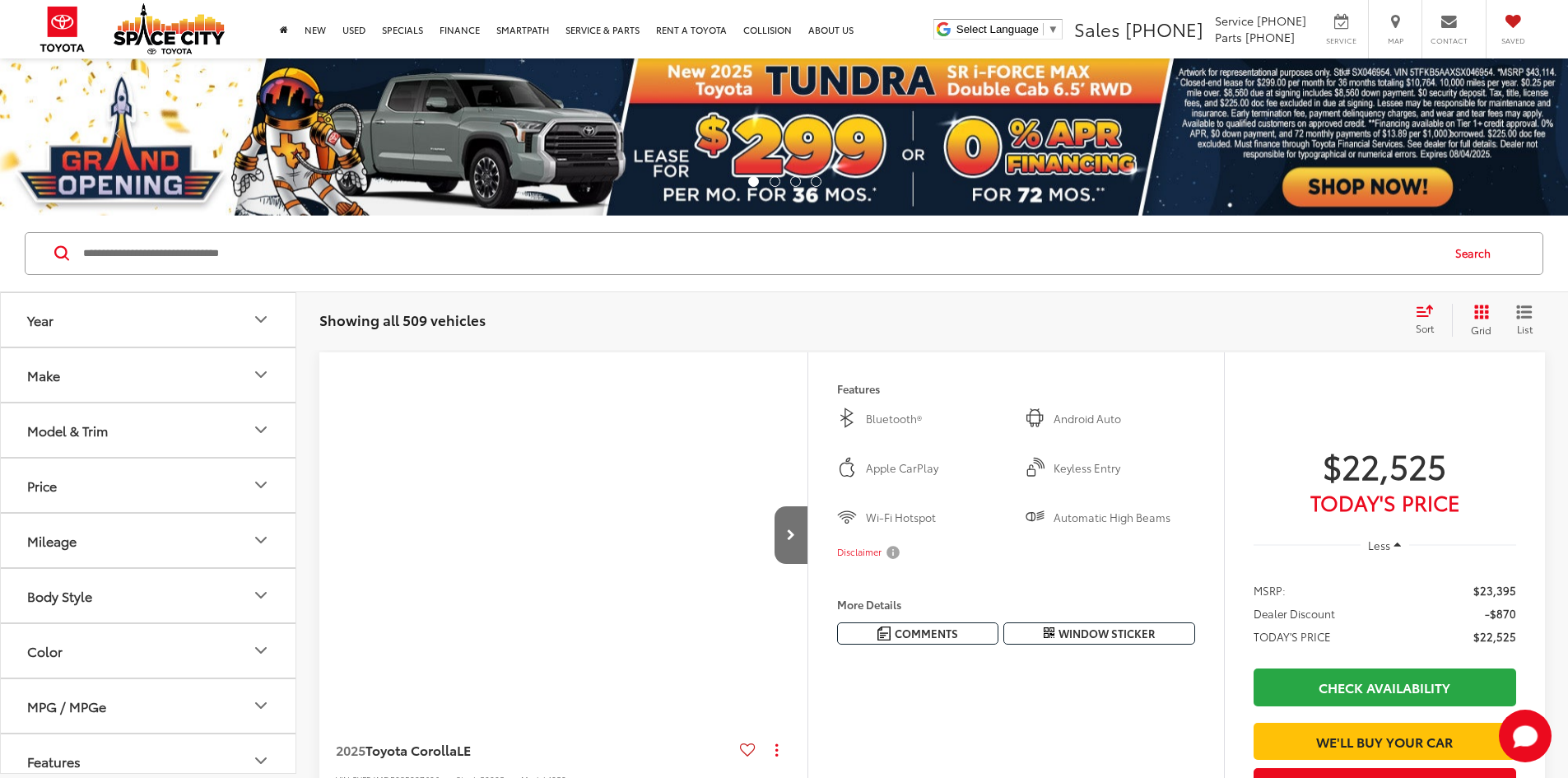 paste on "*****" 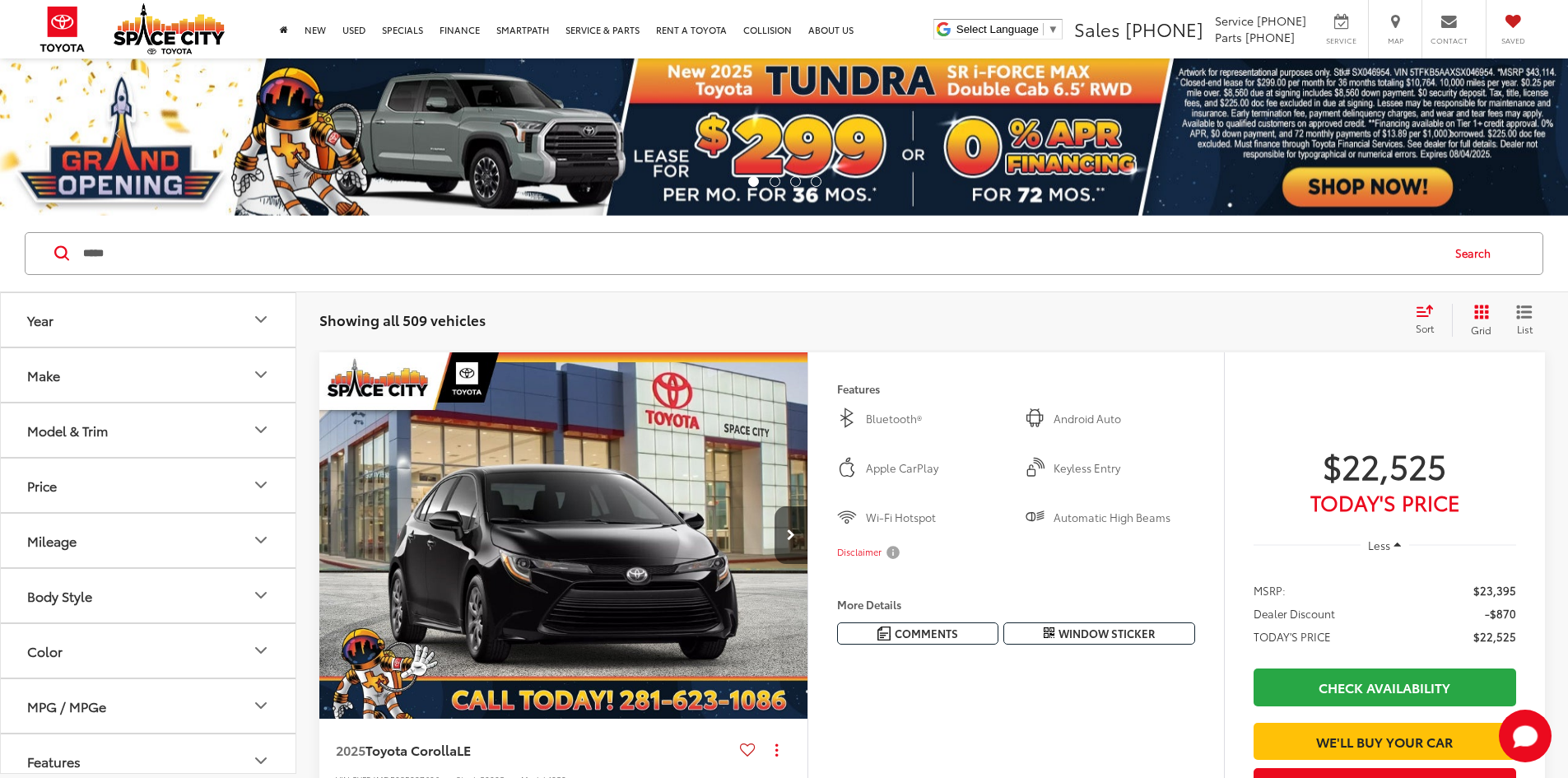 click on "Search" at bounding box center (1477, 254) 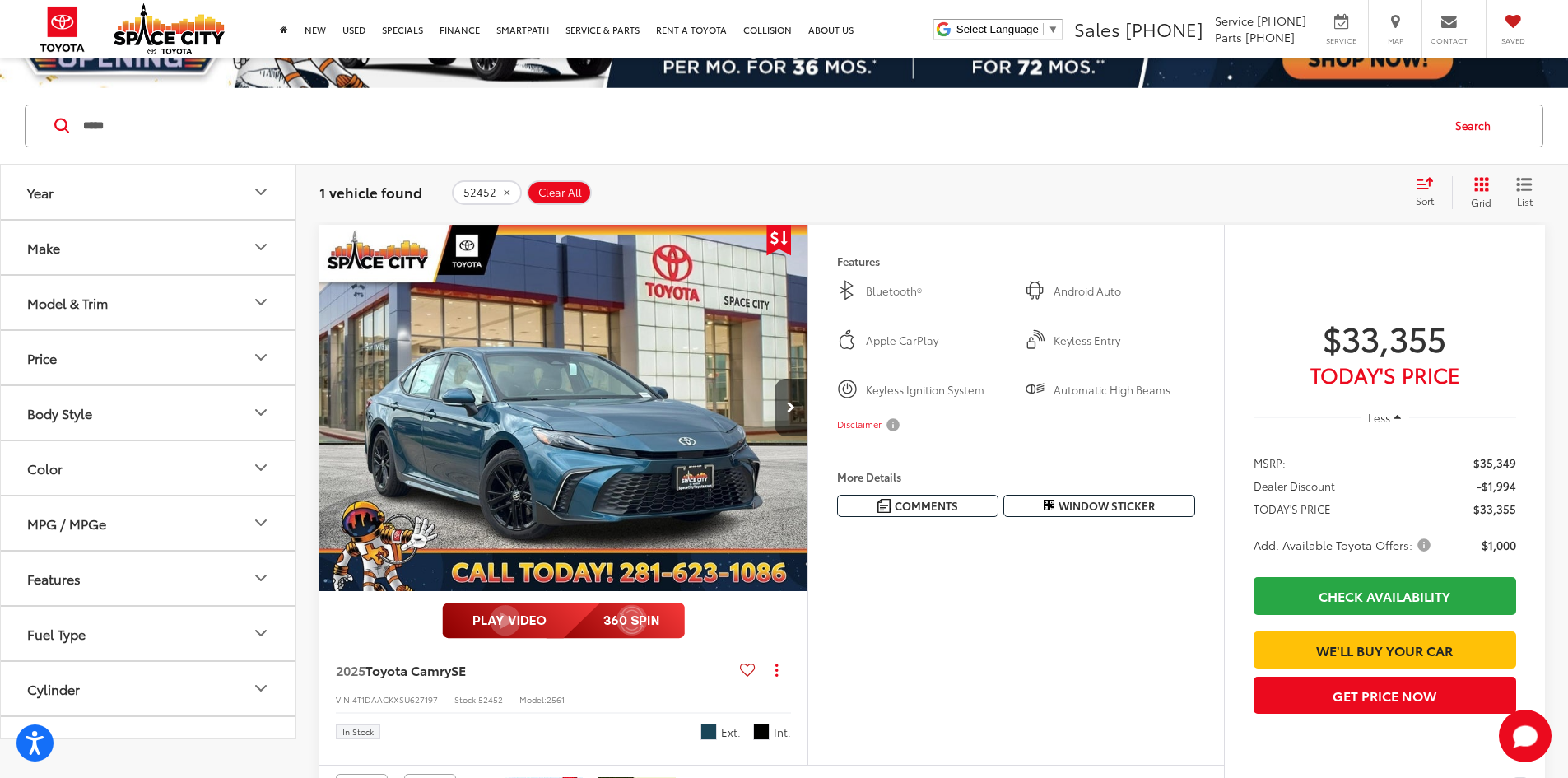 scroll, scrollTop: 165, scrollLeft: 0, axis: vertical 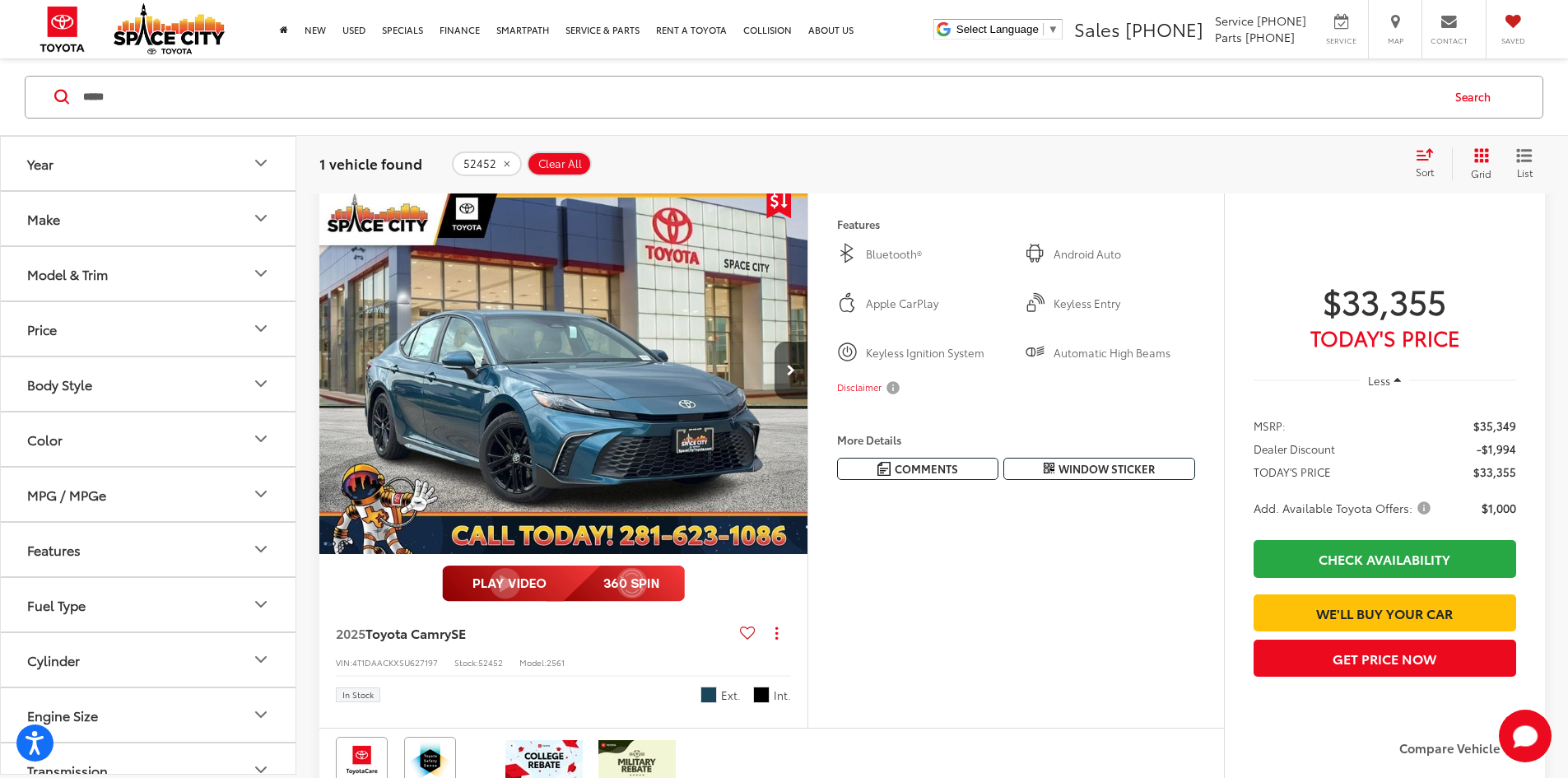 click on "*****" at bounding box center [761, 96] 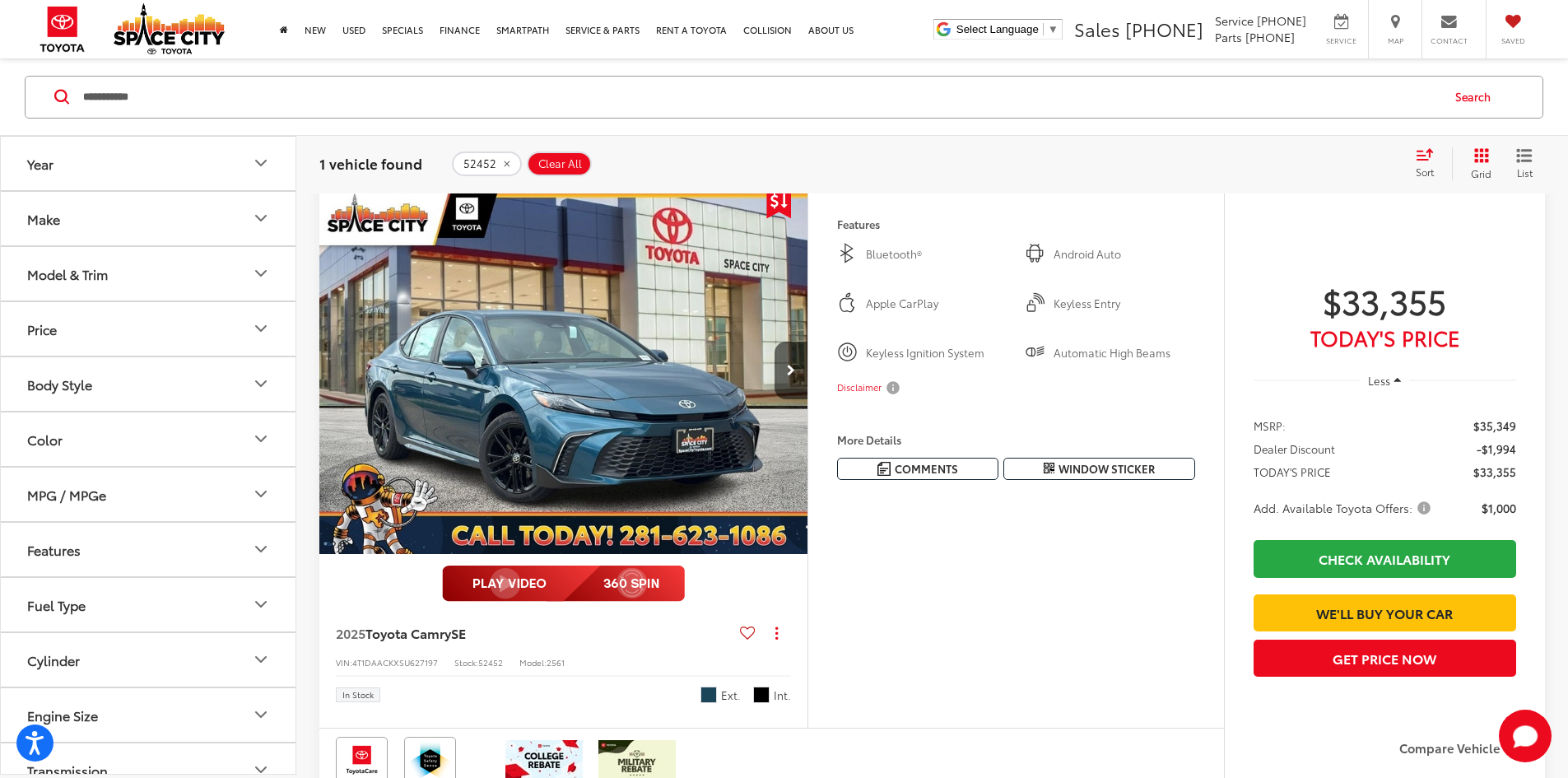type on "**********" 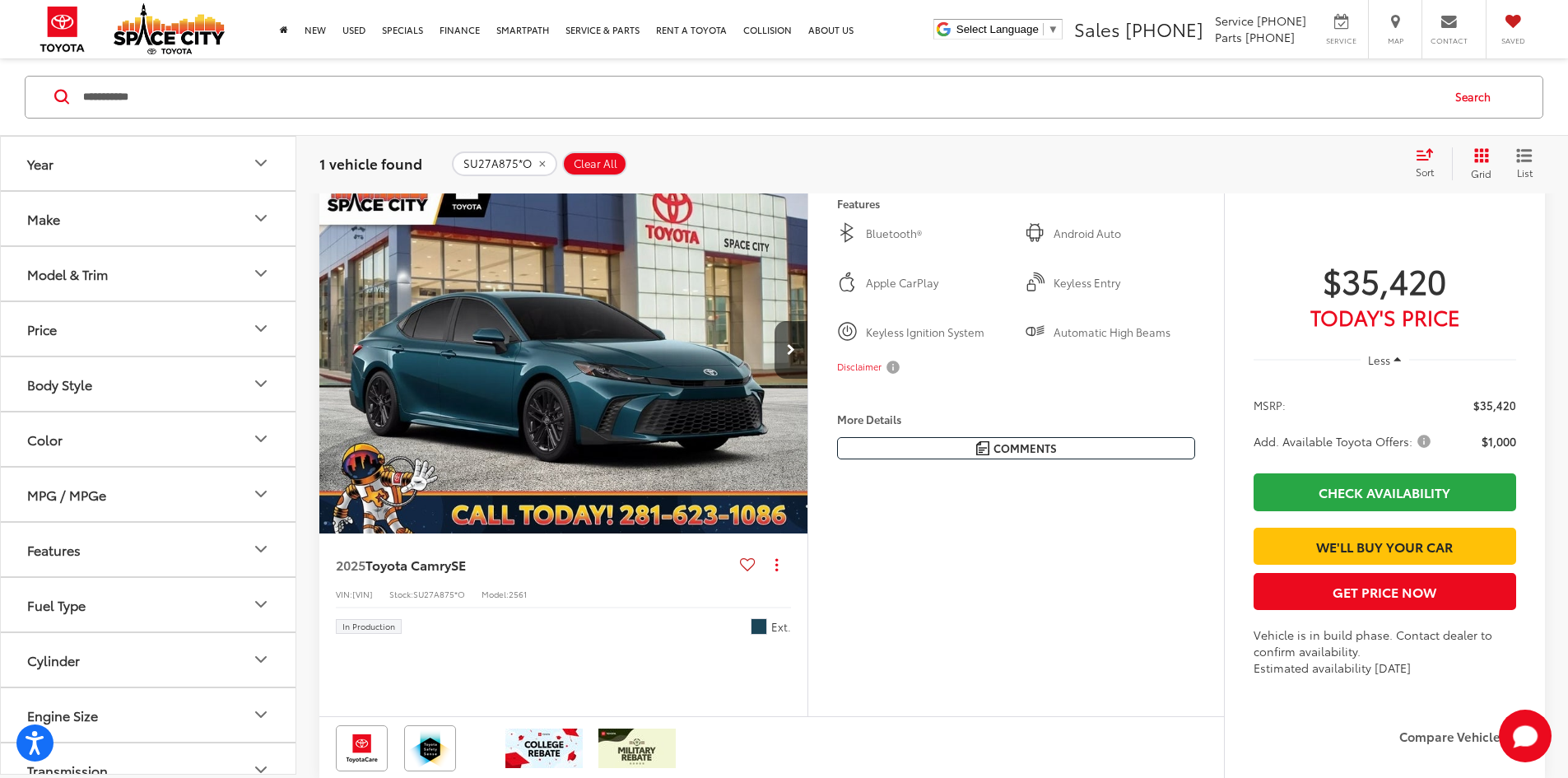 scroll, scrollTop: 322, scrollLeft: 0, axis: vertical 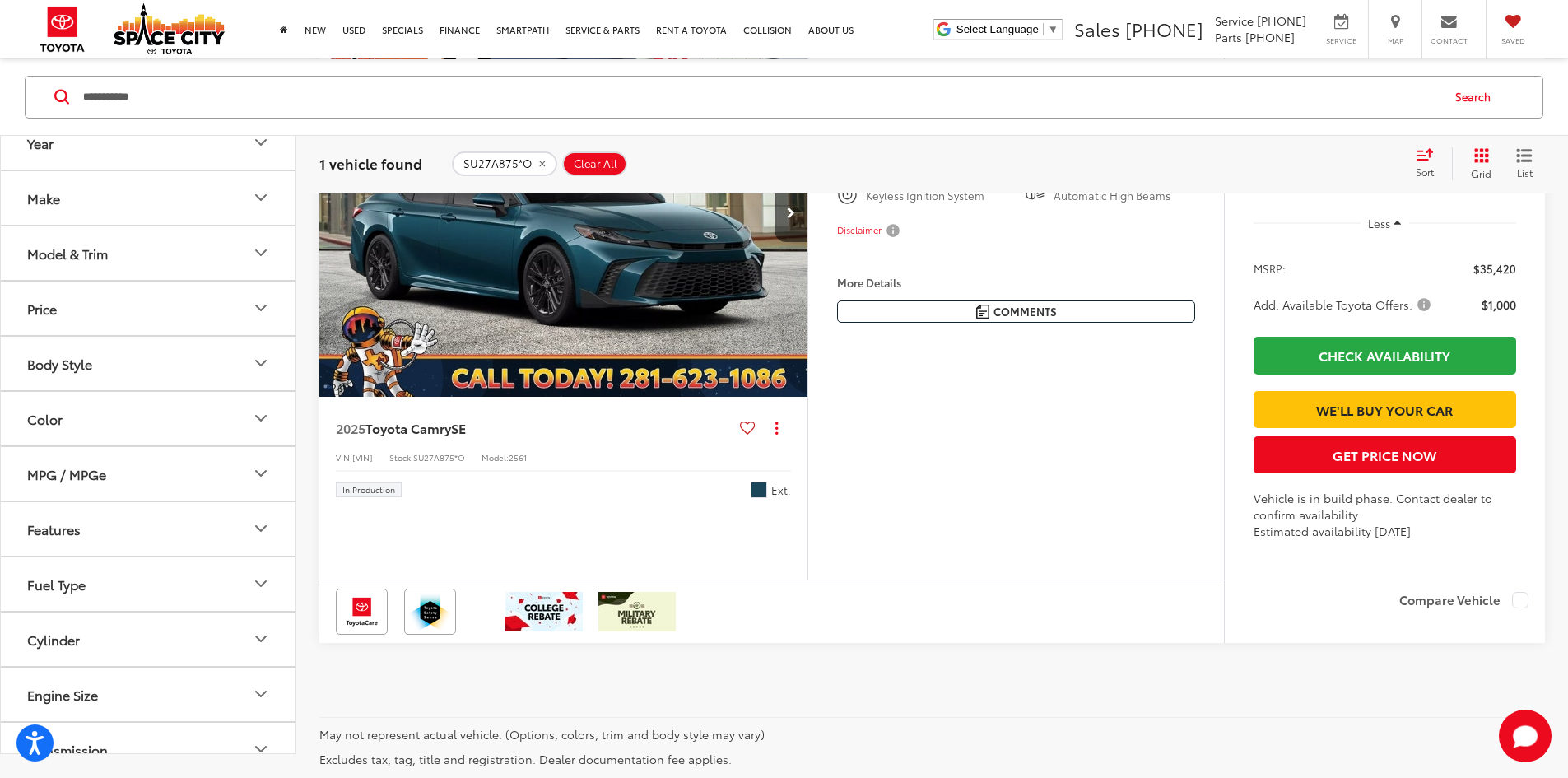 drag, startPoint x: 438, startPoint y: 559, endPoint x: 356, endPoint y: 565, distance: 82.2192 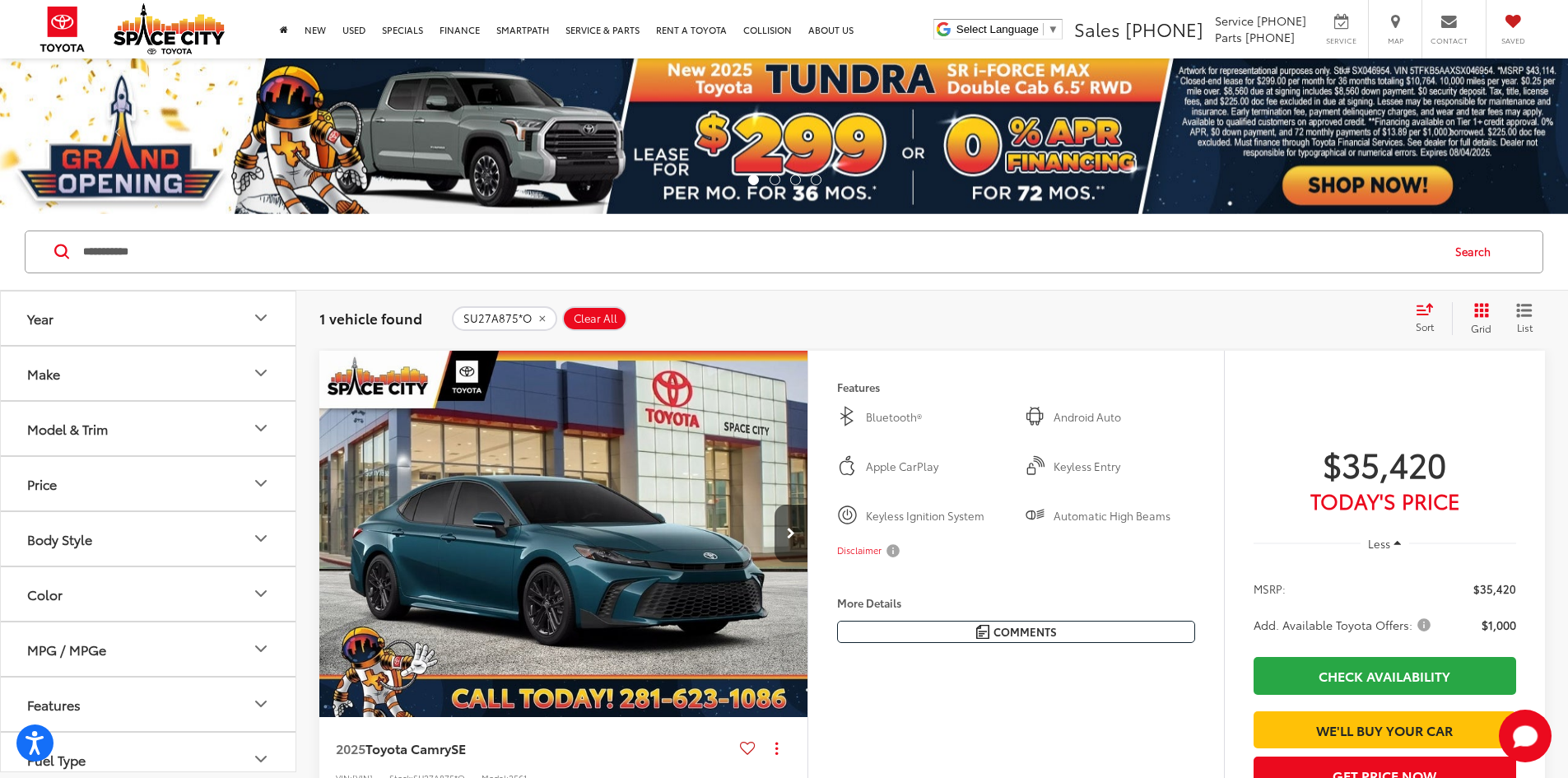 scroll, scrollTop: 0, scrollLeft: 0, axis: both 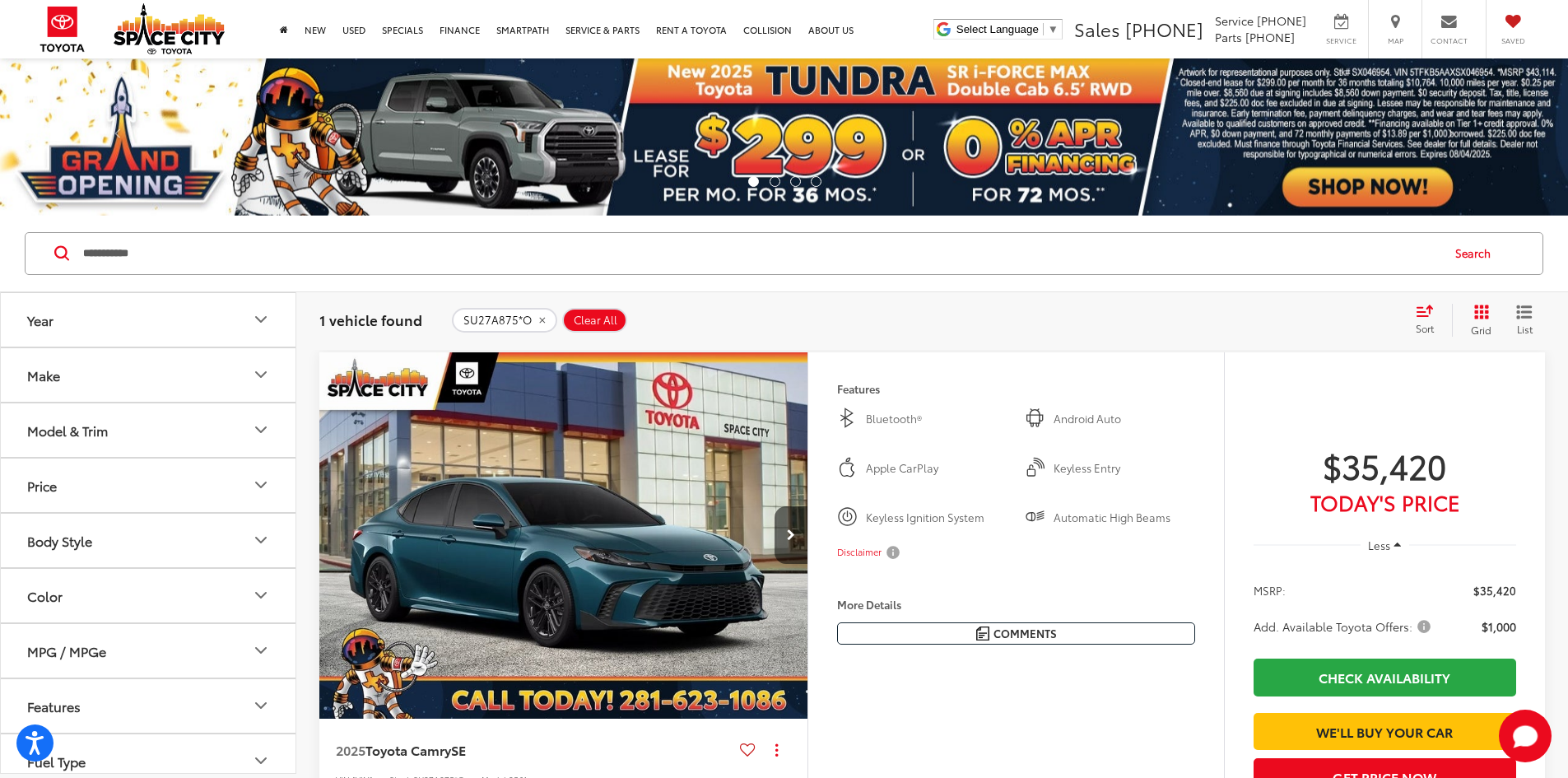 click on "Clear All" at bounding box center (595, 320) 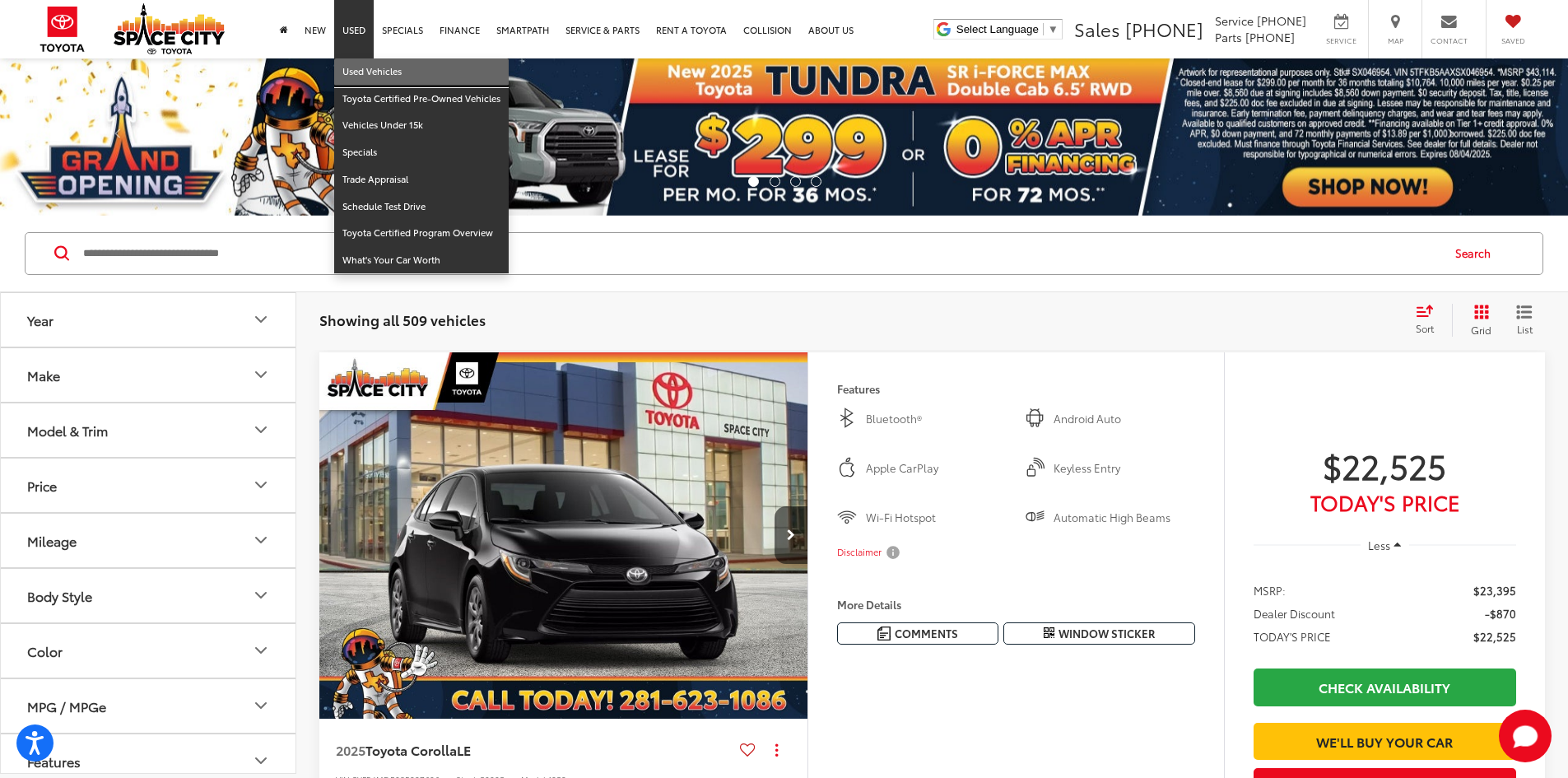 click on "Used Vehicles" at bounding box center [421, 72] 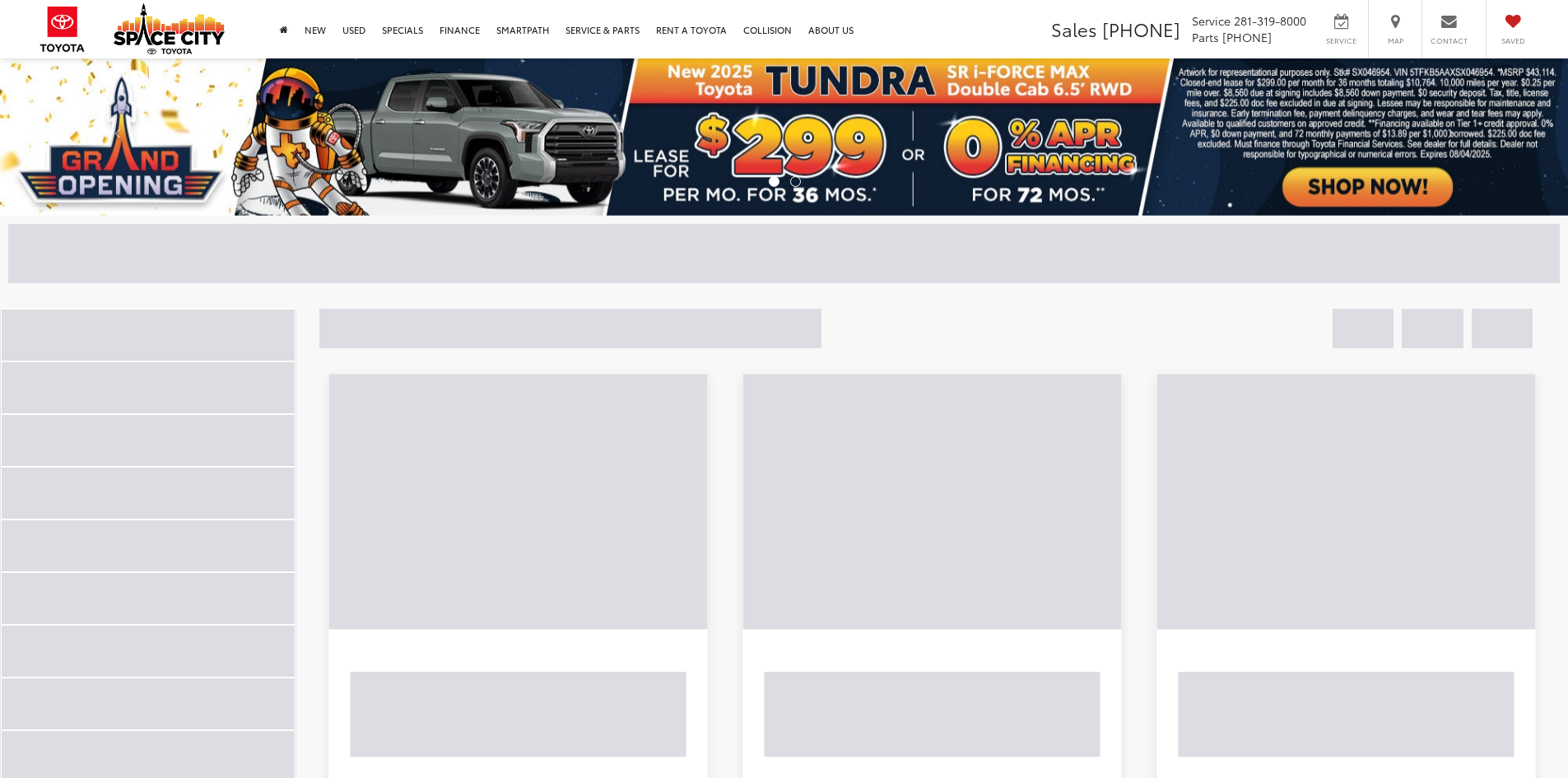 scroll, scrollTop: 0, scrollLeft: 0, axis: both 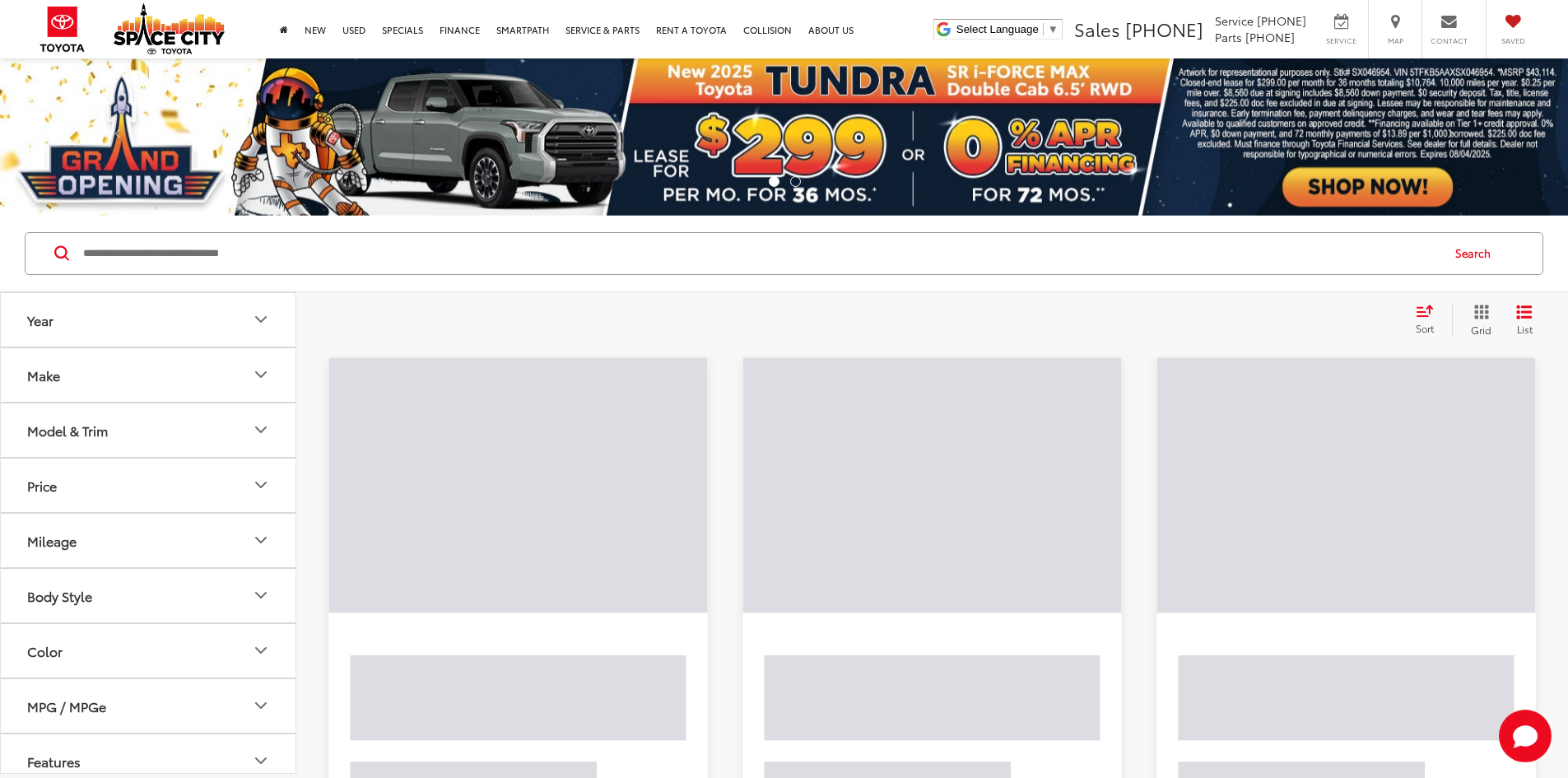click at bounding box center [761, 254] 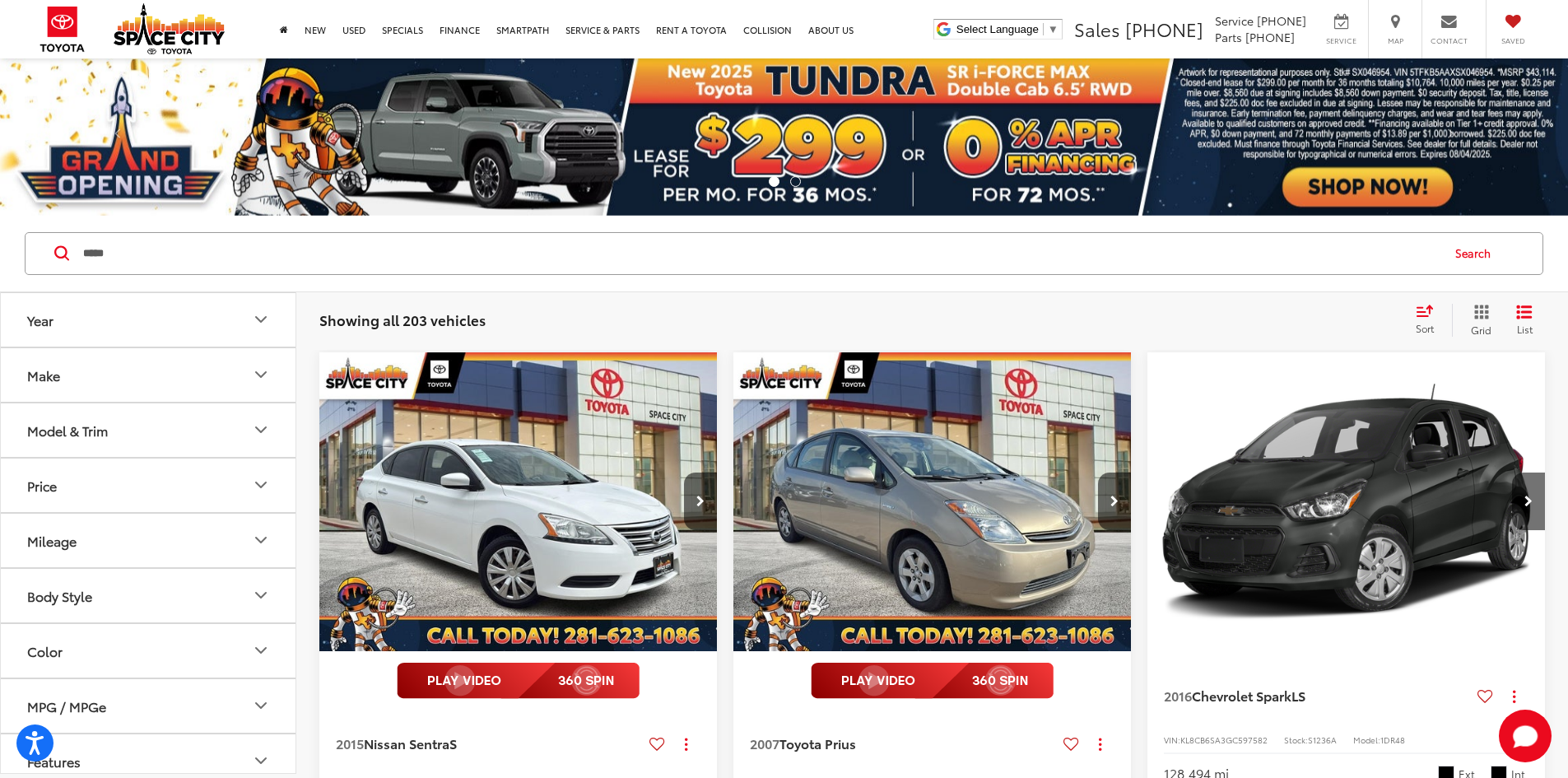 type on "*****" 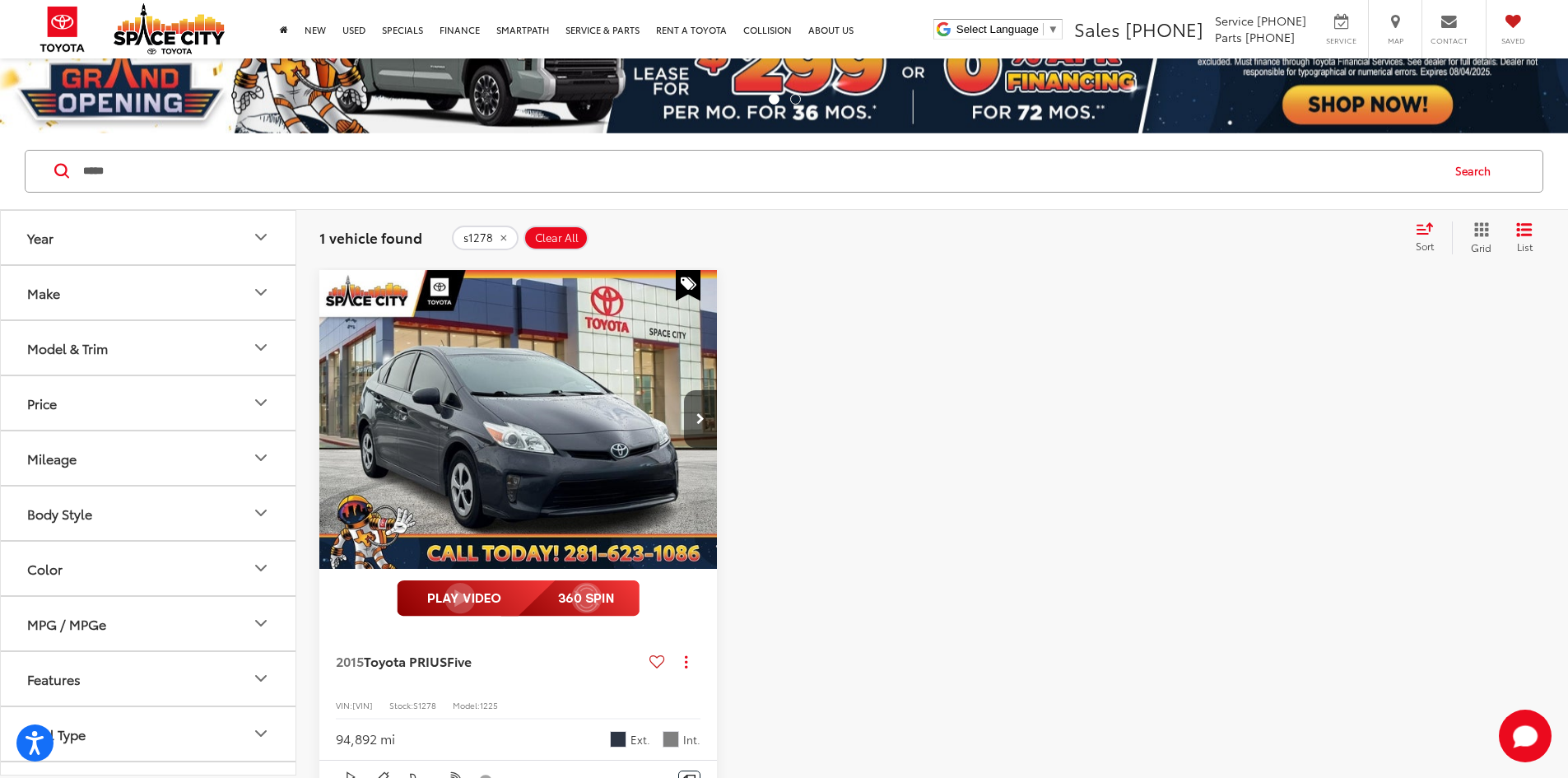 scroll, scrollTop: 165, scrollLeft: 0, axis: vertical 